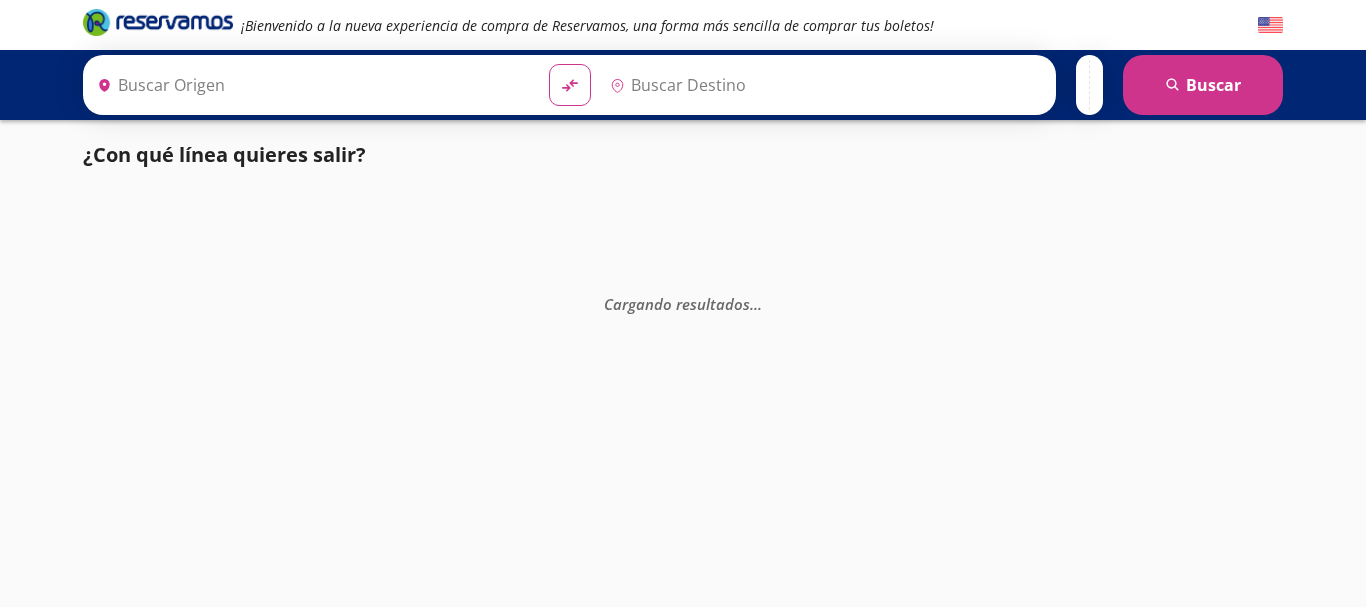 type on "[GEOGRAPHIC_DATA], [GEOGRAPHIC_DATA]" 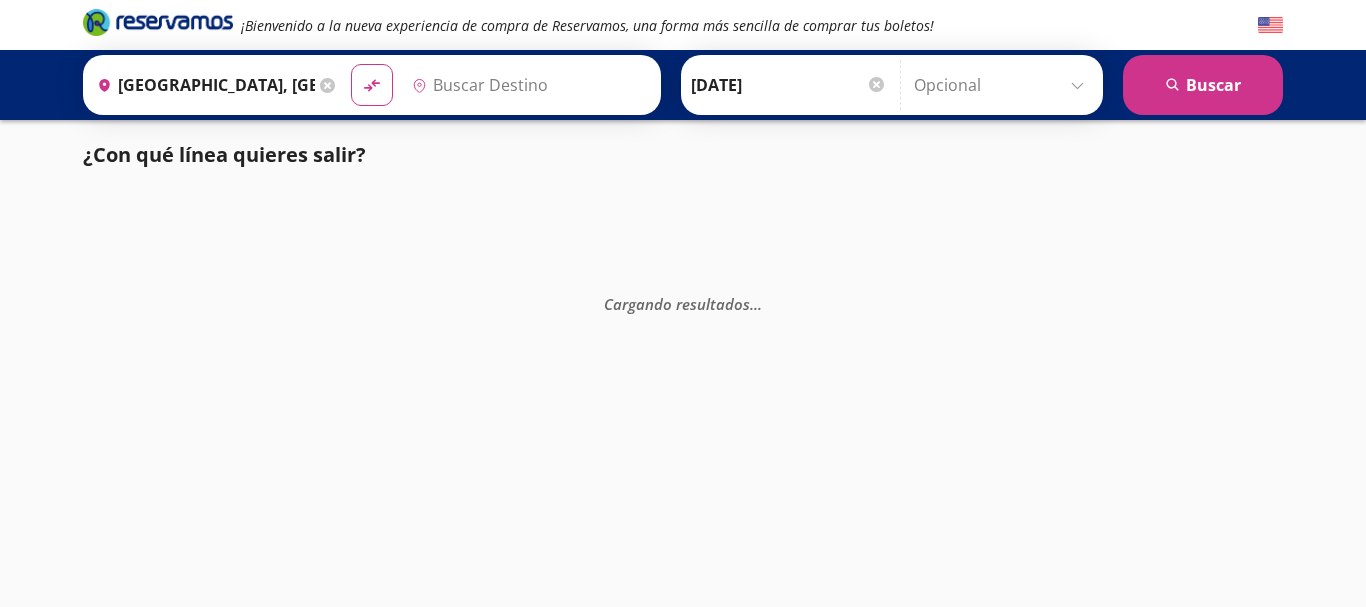 scroll, scrollTop: 0, scrollLeft: 0, axis: both 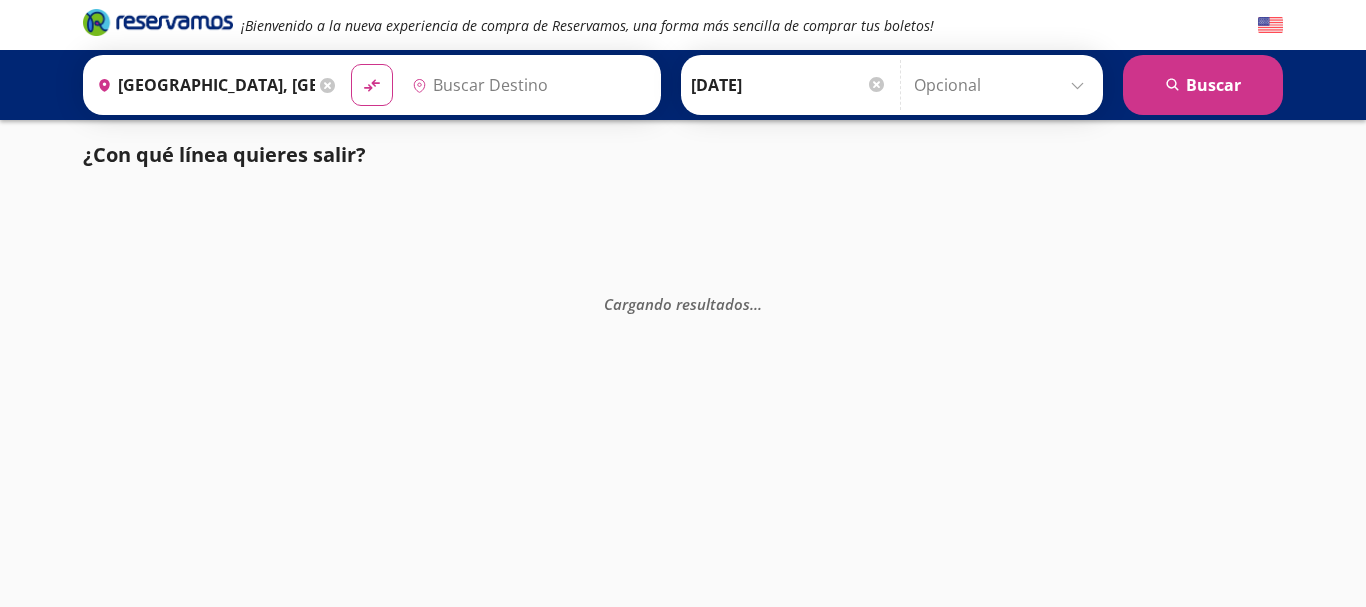 type on "[GEOGRAPHIC_DATA], [GEOGRAPHIC_DATA]" 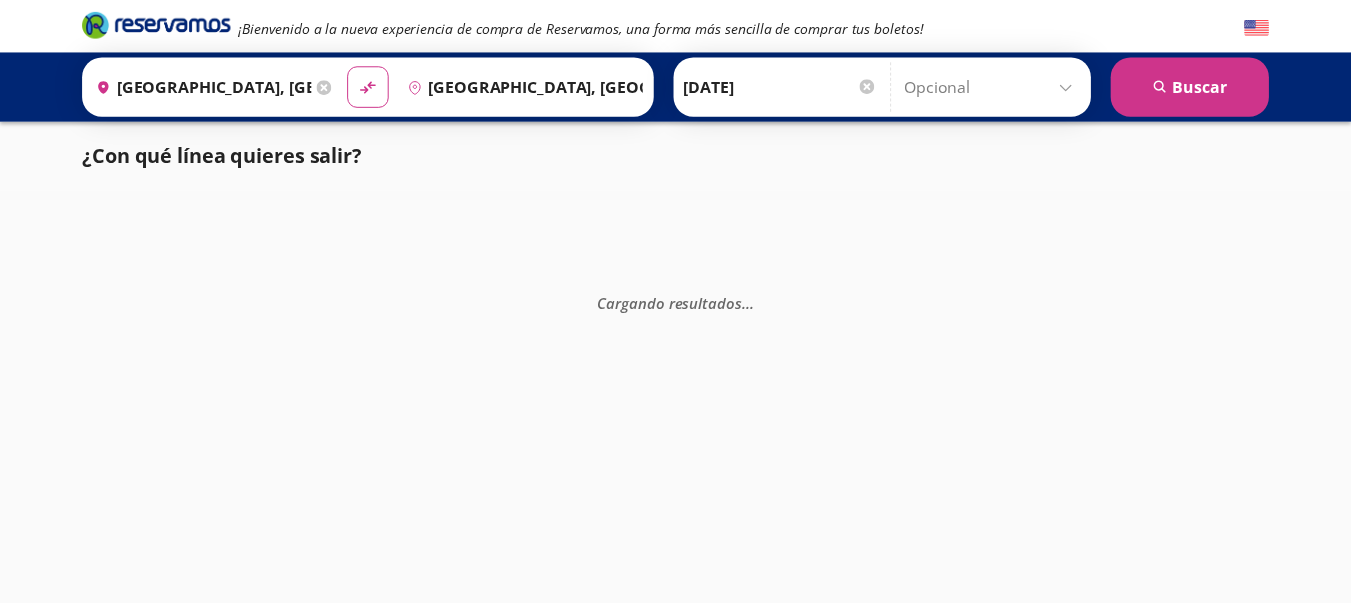 scroll, scrollTop: 0, scrollLeft: 0, axis: both 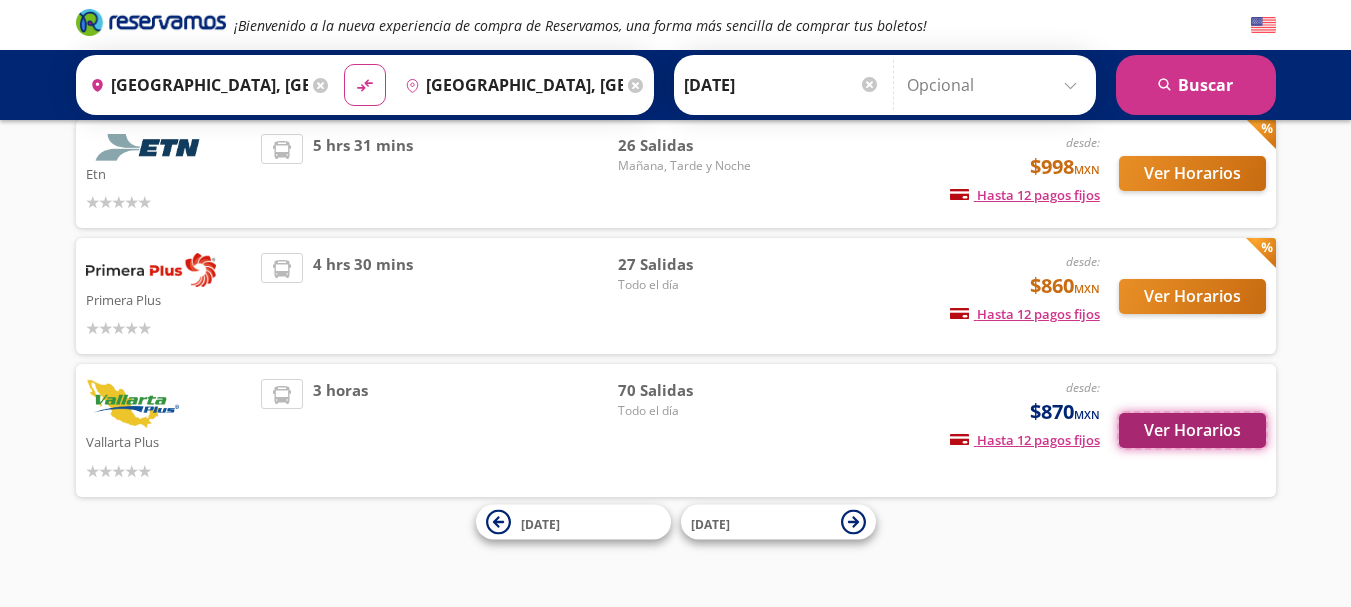 click on "Ver Horarios" at bounding box center [1192, 430] 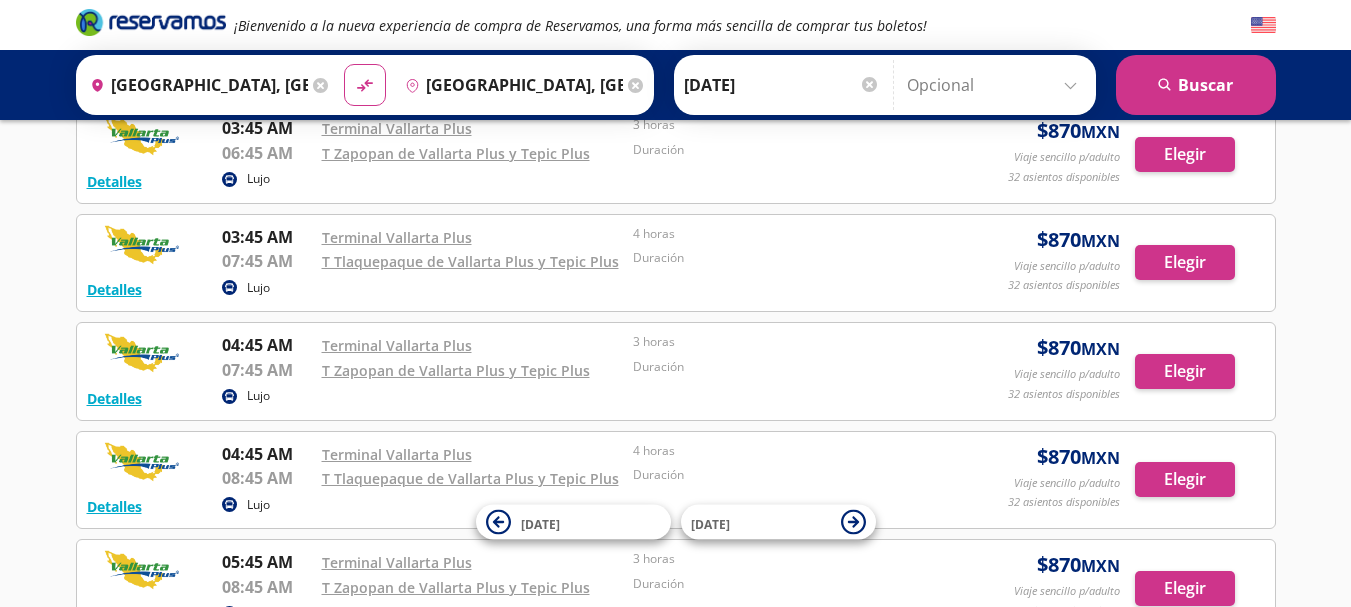 scroll, scrollTop: 0, scrollLeft: 0, axis: both 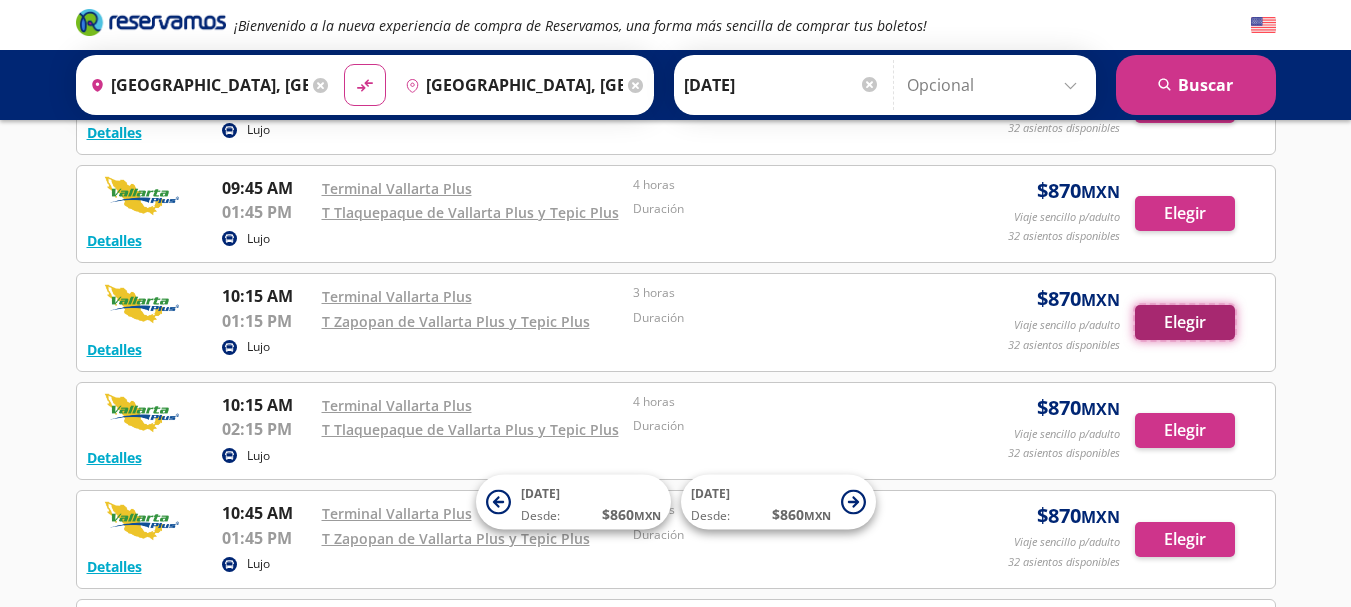 click on "Elegir" at bounding box center (1185, 322) 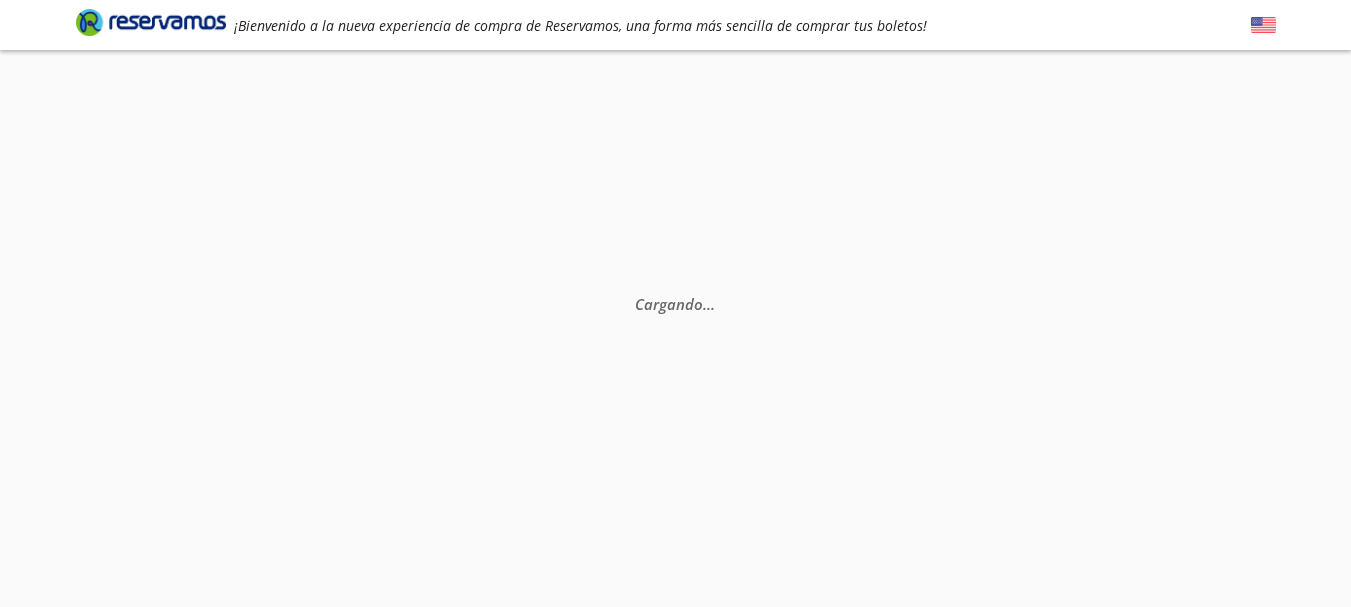 scroll, scrollTop: 0, scrollLeft: 0, axis: both 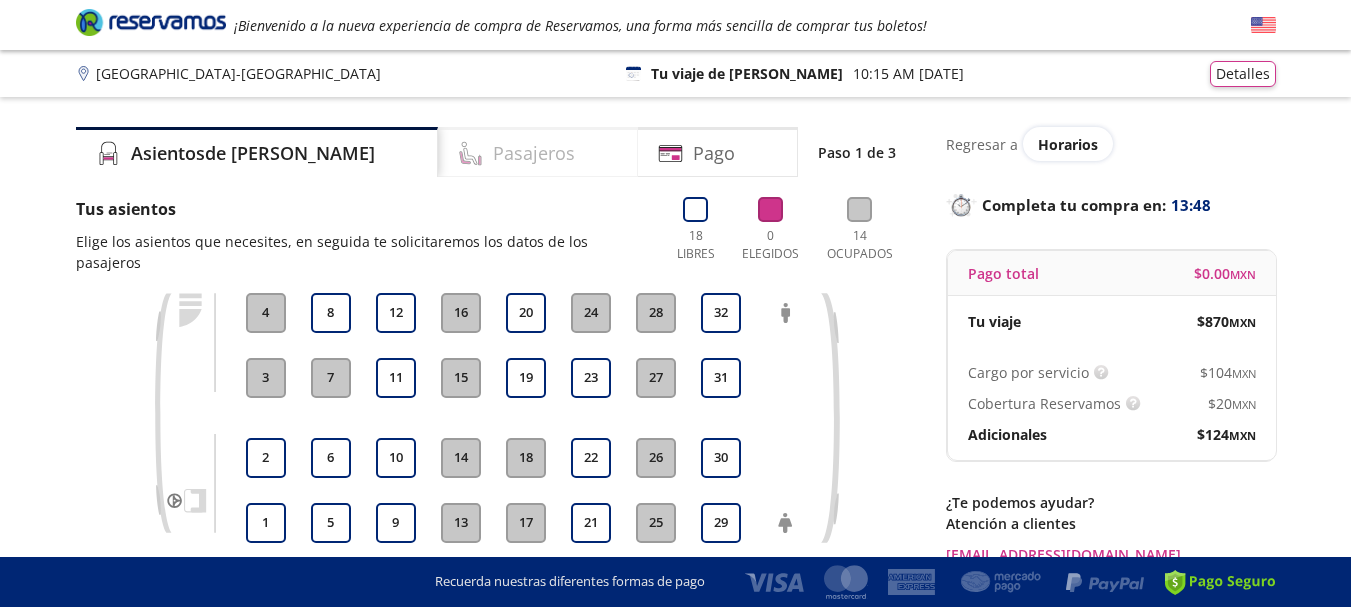 click on "Pasajeros" at bounding box center (534, 153) 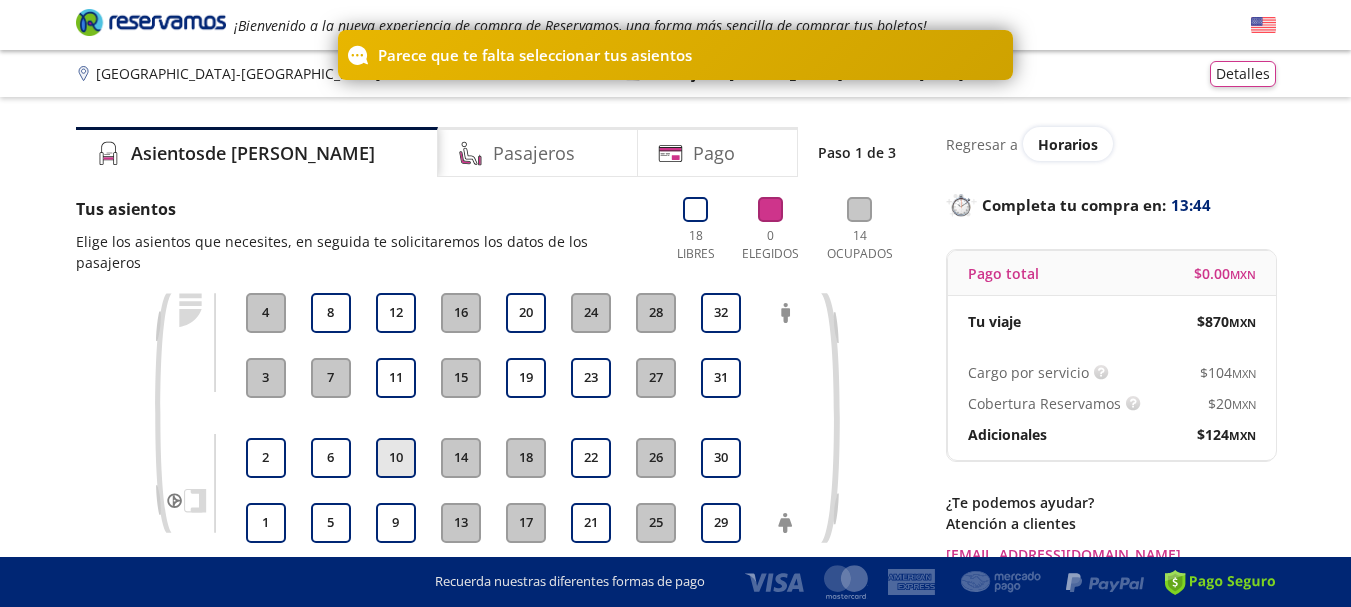 click on "10" at bounding box center [396, 458] 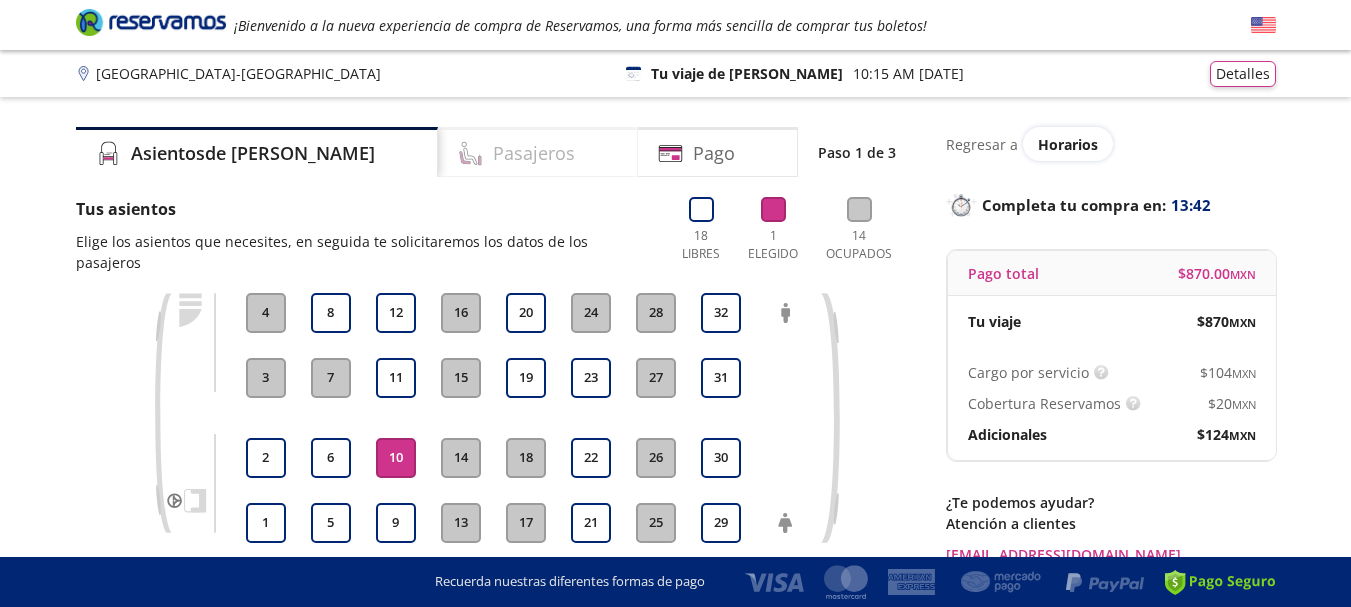 click on "Pasajeros" at bounding box center (534, 153) 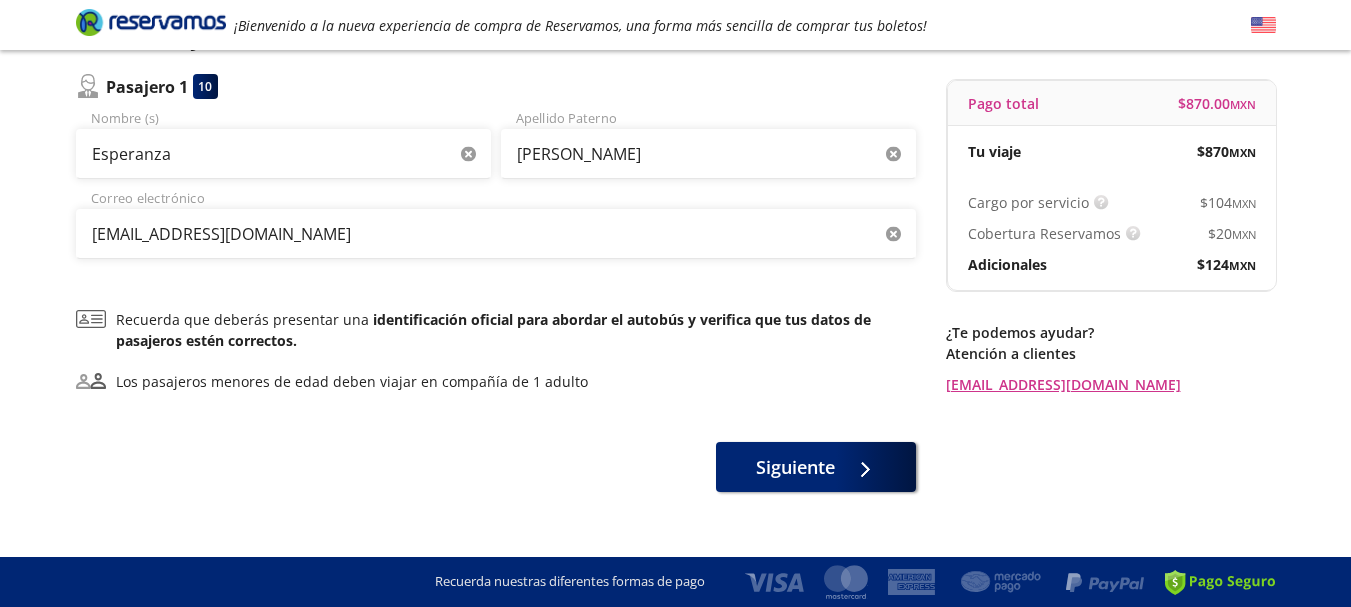 scroll, scrollTop: 177, scrollLeft: 0, axis: vertical 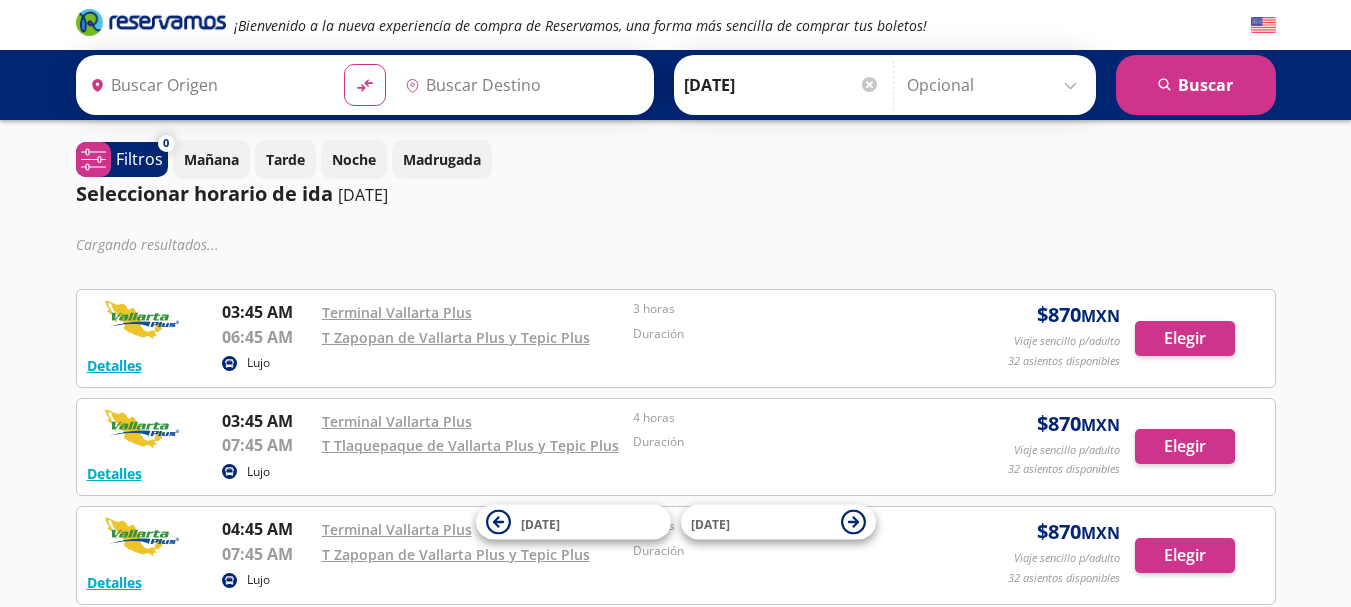 type on "[GEOGRAPHIC_DATA], [GEOGRAPHIC_DATA]" 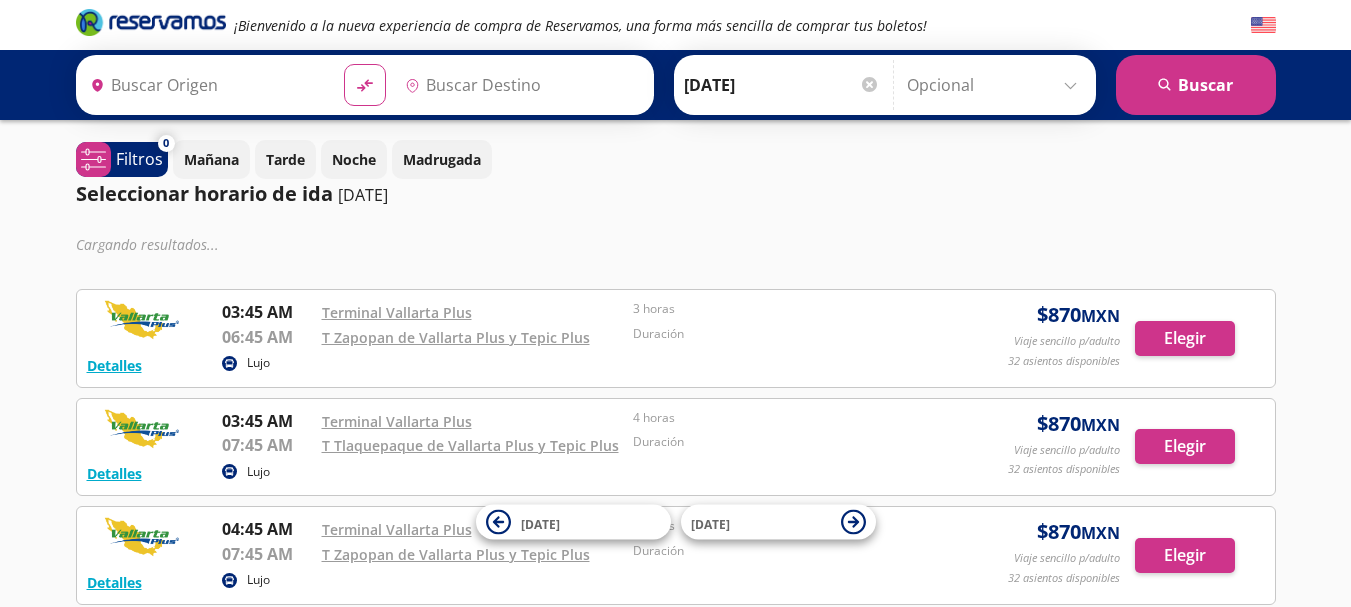 type on "[GEOGRAPHIC_DATA], [GEOGRAPHIC_DATA]" 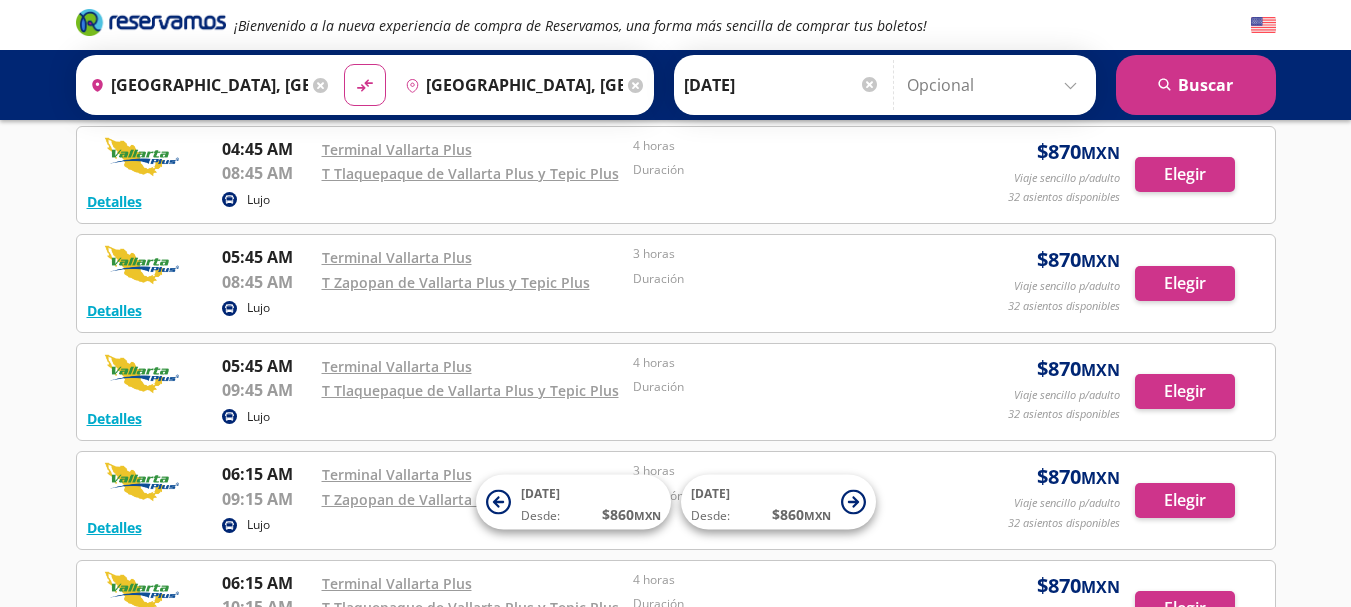 scroll, scrollTop: 0, scrollLeft: 0, axis: both 